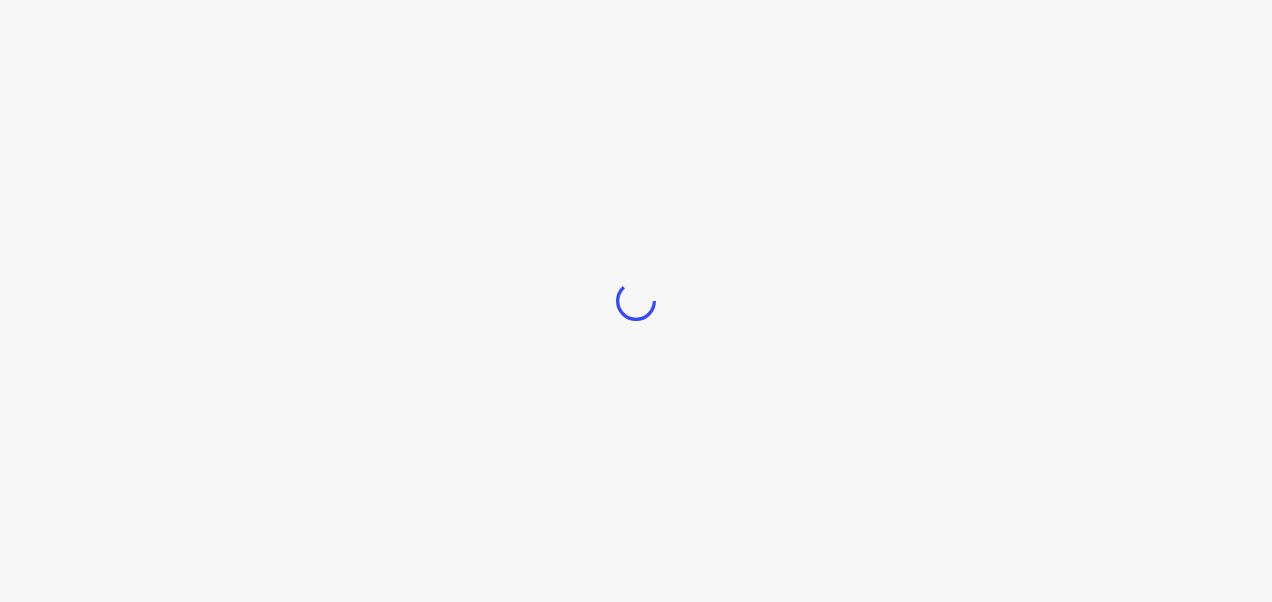 scroll, scrollTop: 0, scrollLeft: 0, axis: both 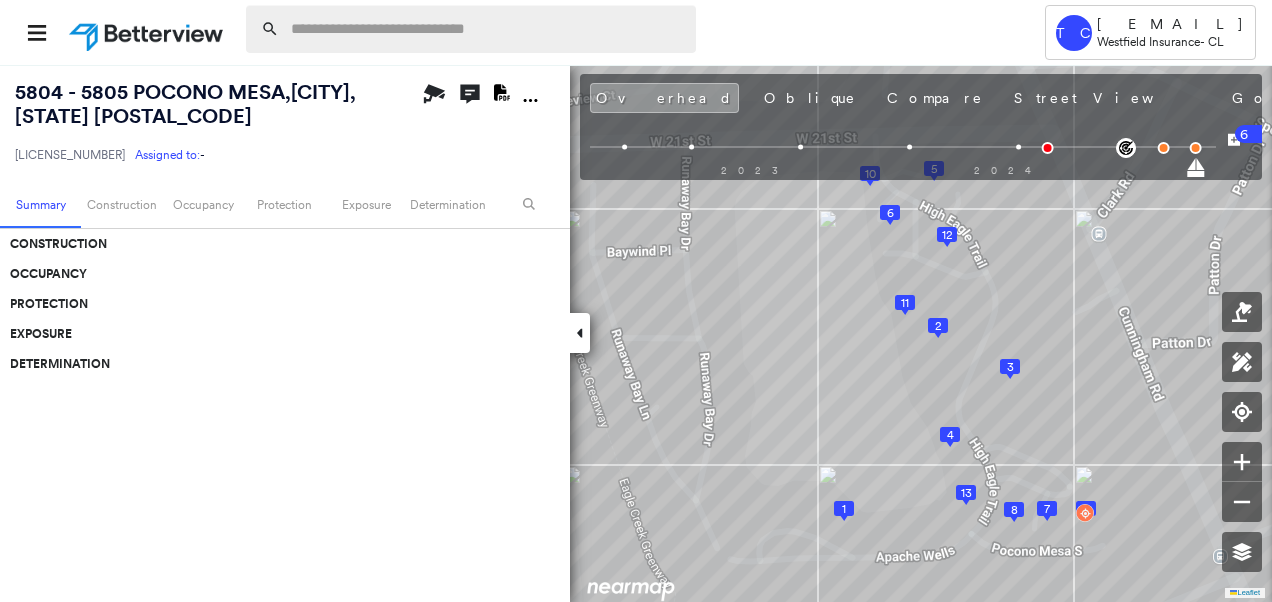 click at bounding box center (487, 29) 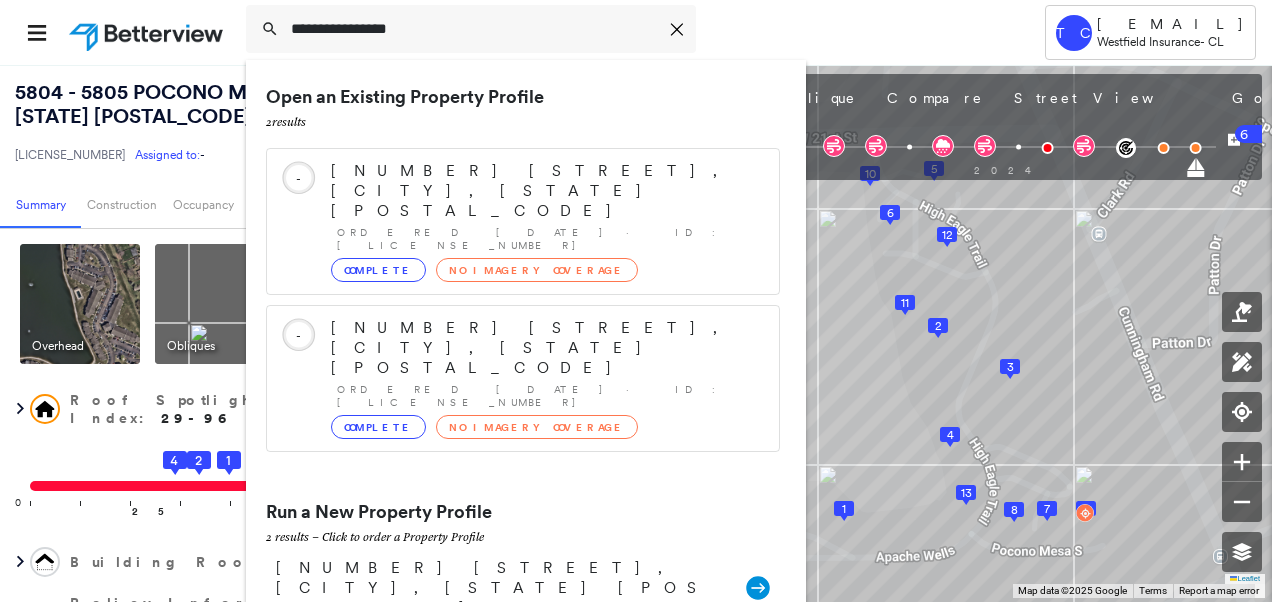 type on "**********" 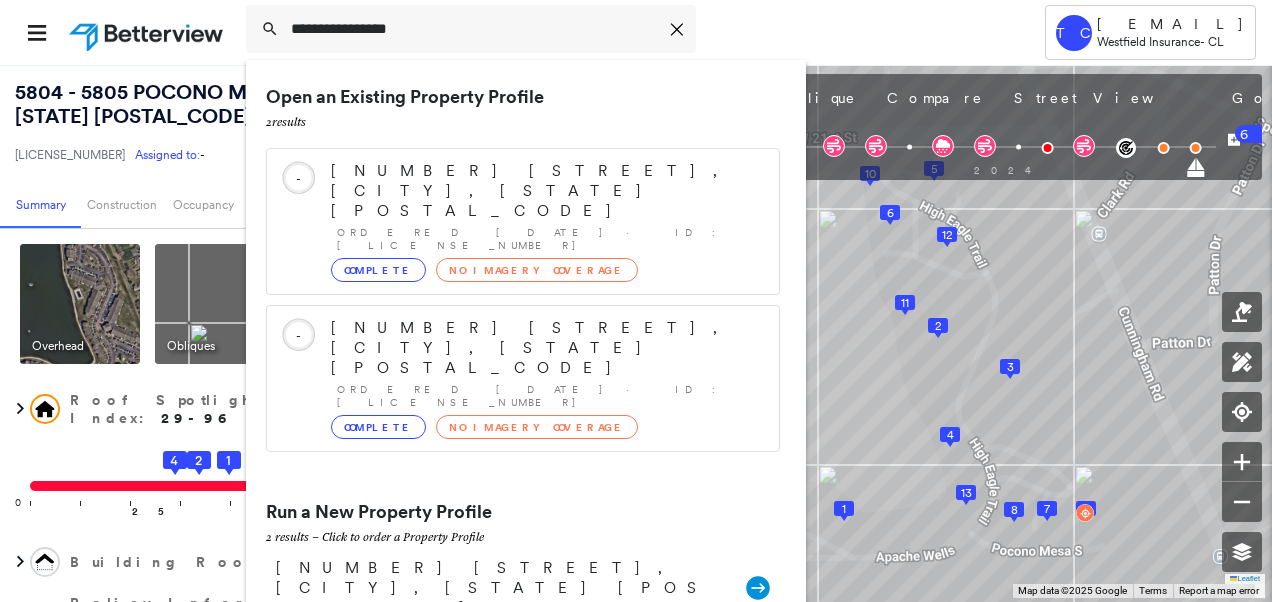 click on "699 E Smith Rd, Medina, OH 44256 Group Created with Sketch." at bounding box center [523, 648] 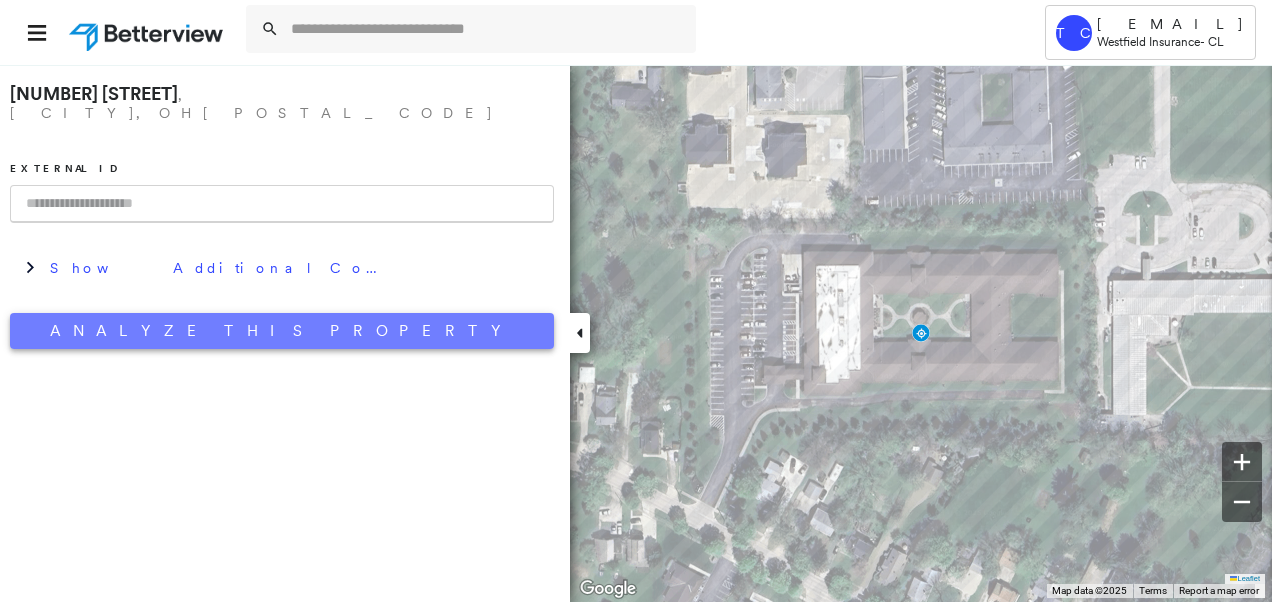 click on "Analyze This Property" at bounding box center [282, 331] 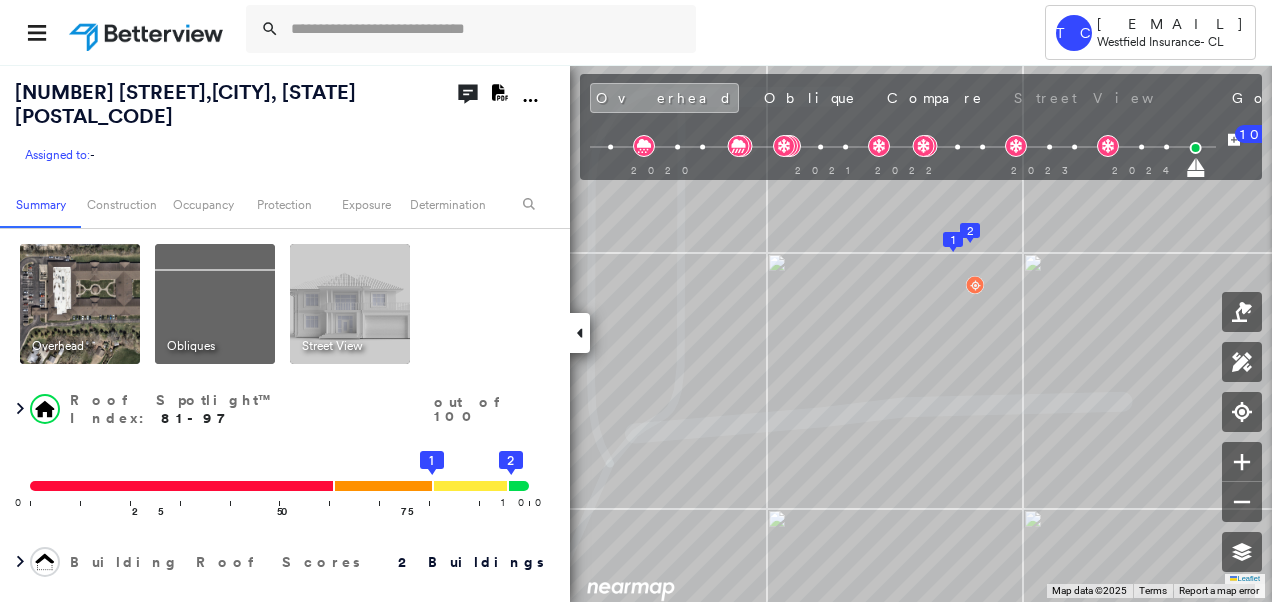 click 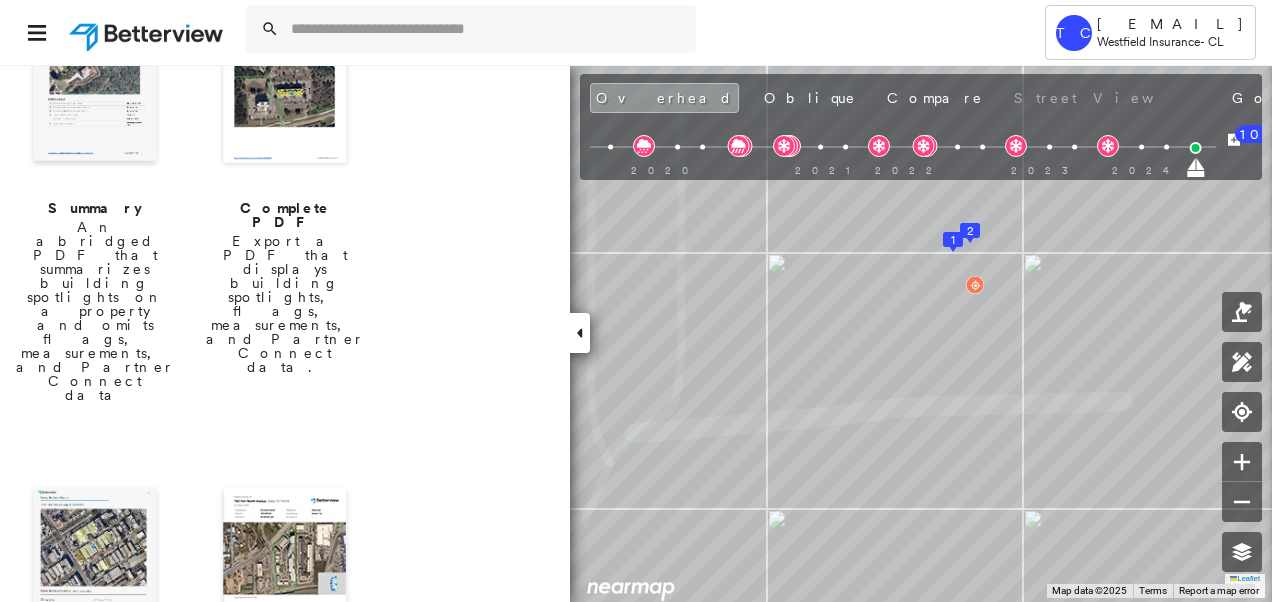 scroll, scrollTop: 0, scrollLeft: 0, axis: both 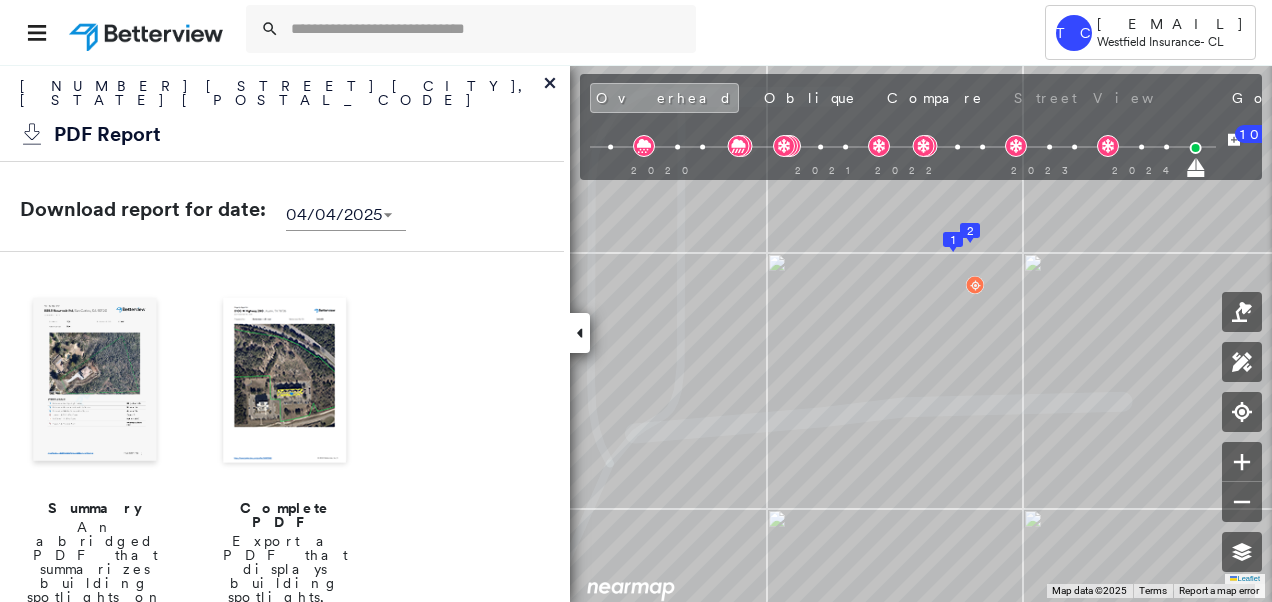 click at bounding box center [285, 382] 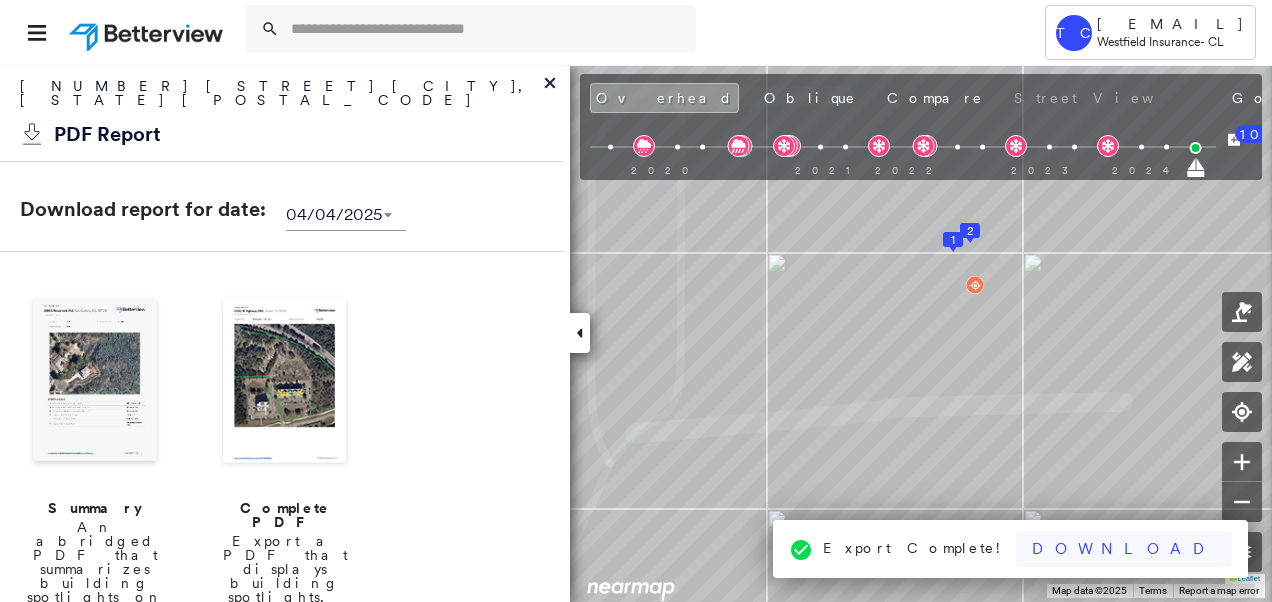 click on "Download" at bounding box center (1124, 549) 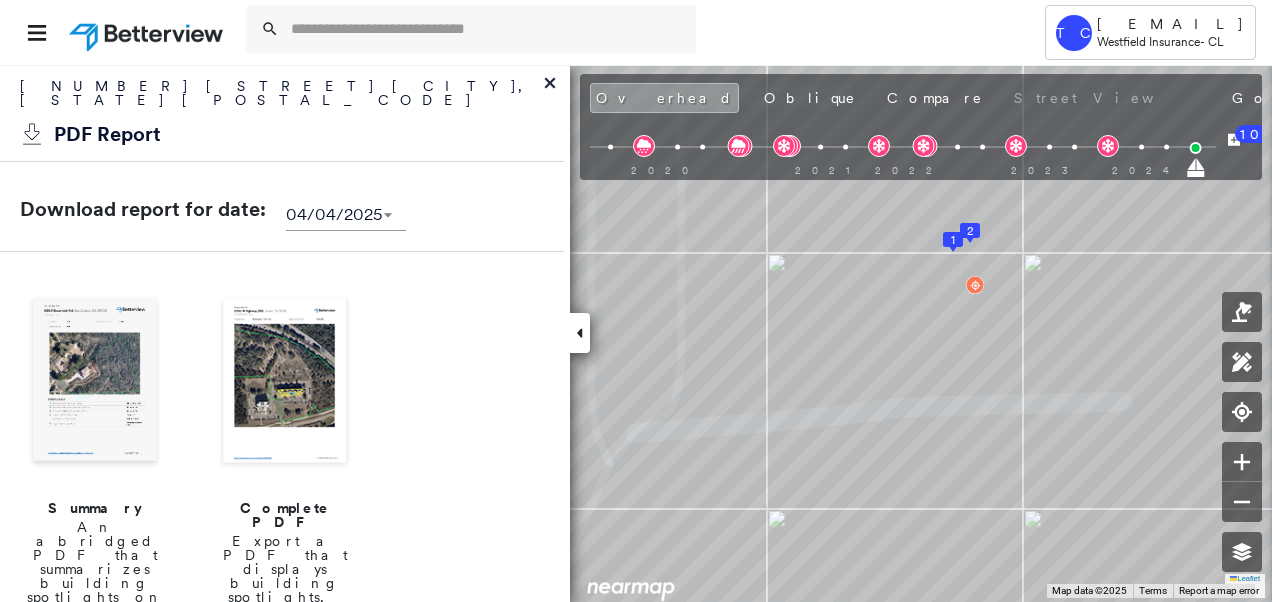click 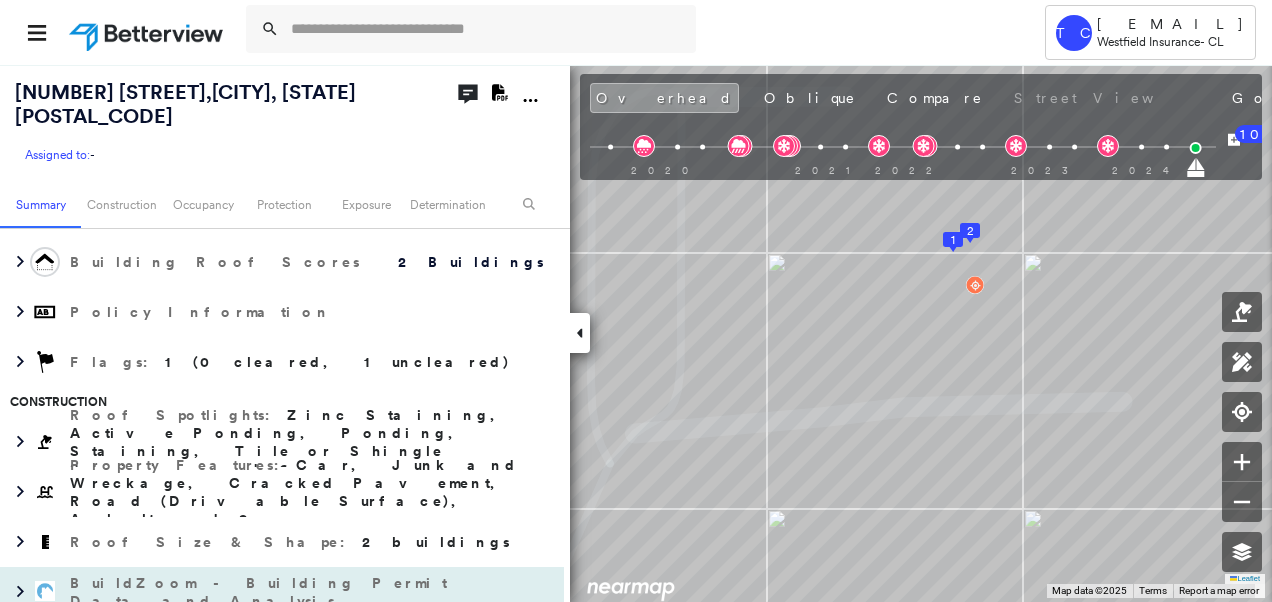 scroll, scrollTop: 400, scrollLeft: 0, axis: vertical 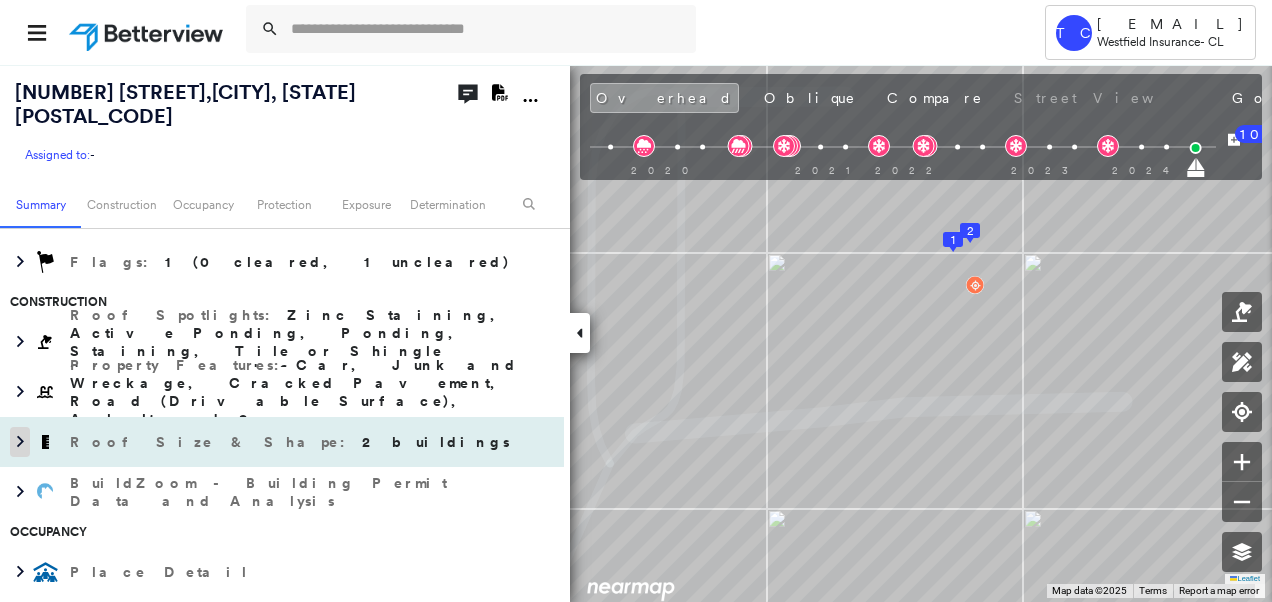click 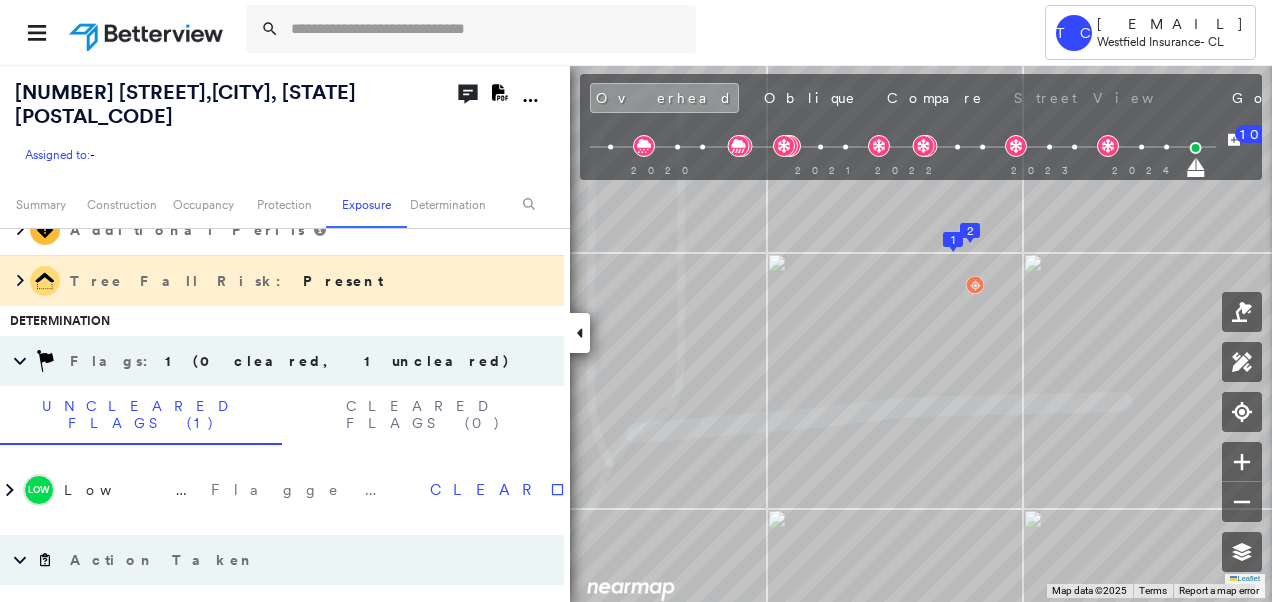 scroll, scrollTop: 1393, scrollLeft: 0, axis: vertical 